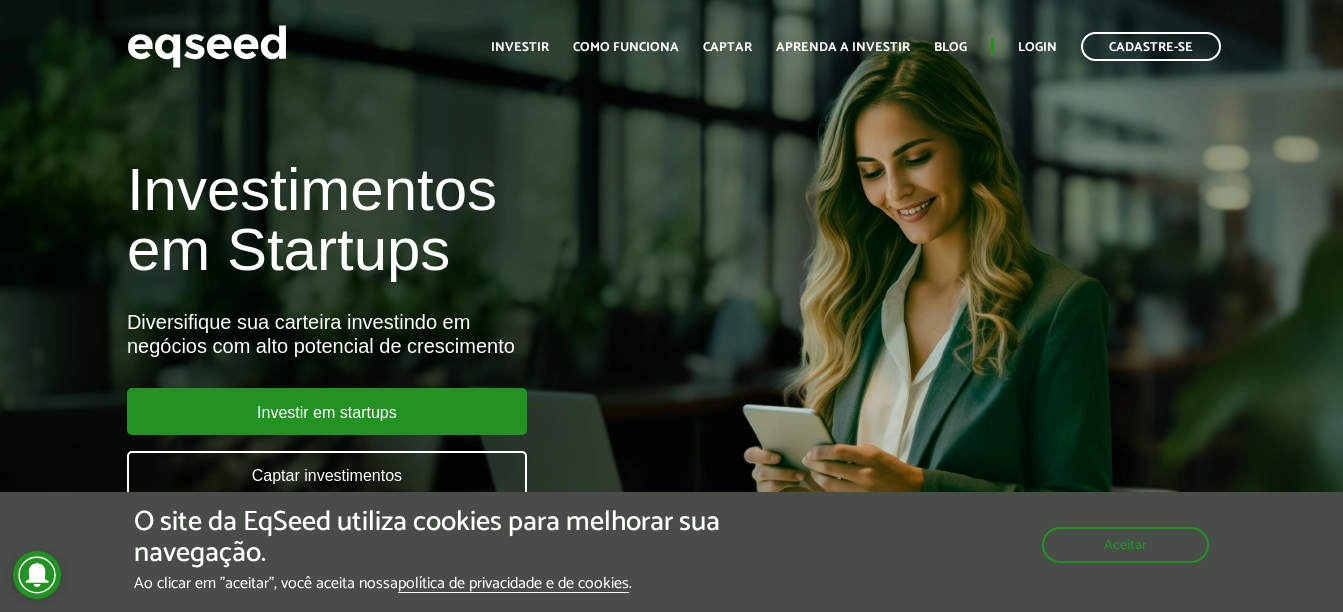 scroll, scrollTop: 0, scrollLeft: 0, axis: both 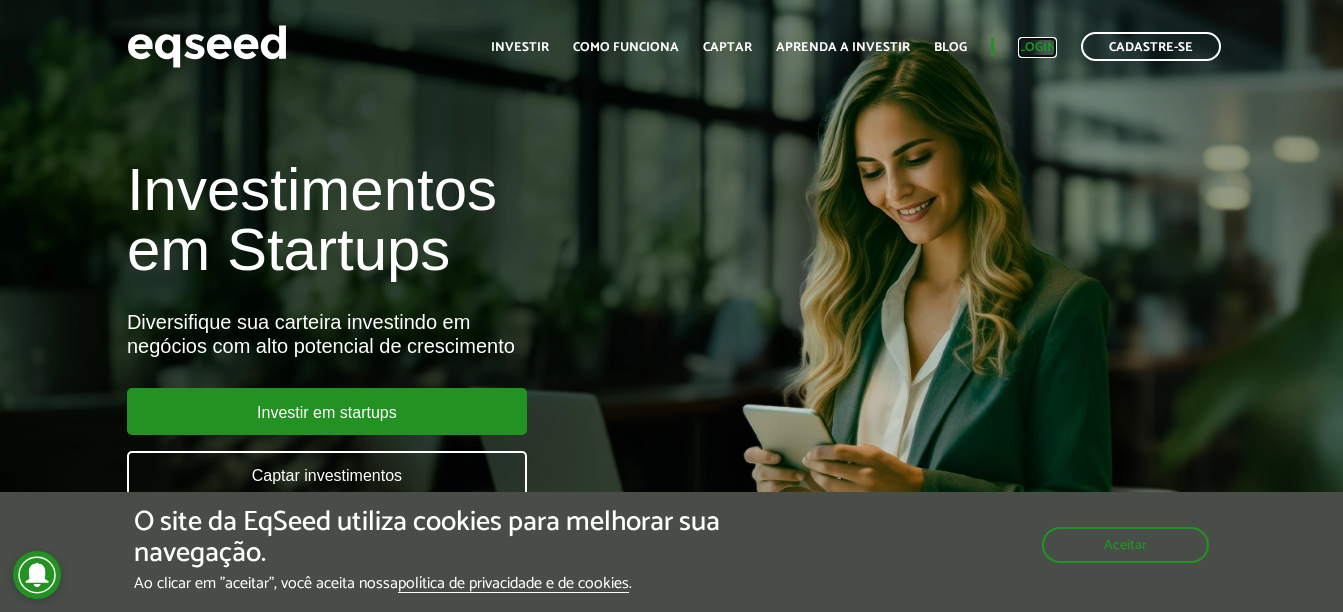 click on "Login" at bounding box center (1037, 47) 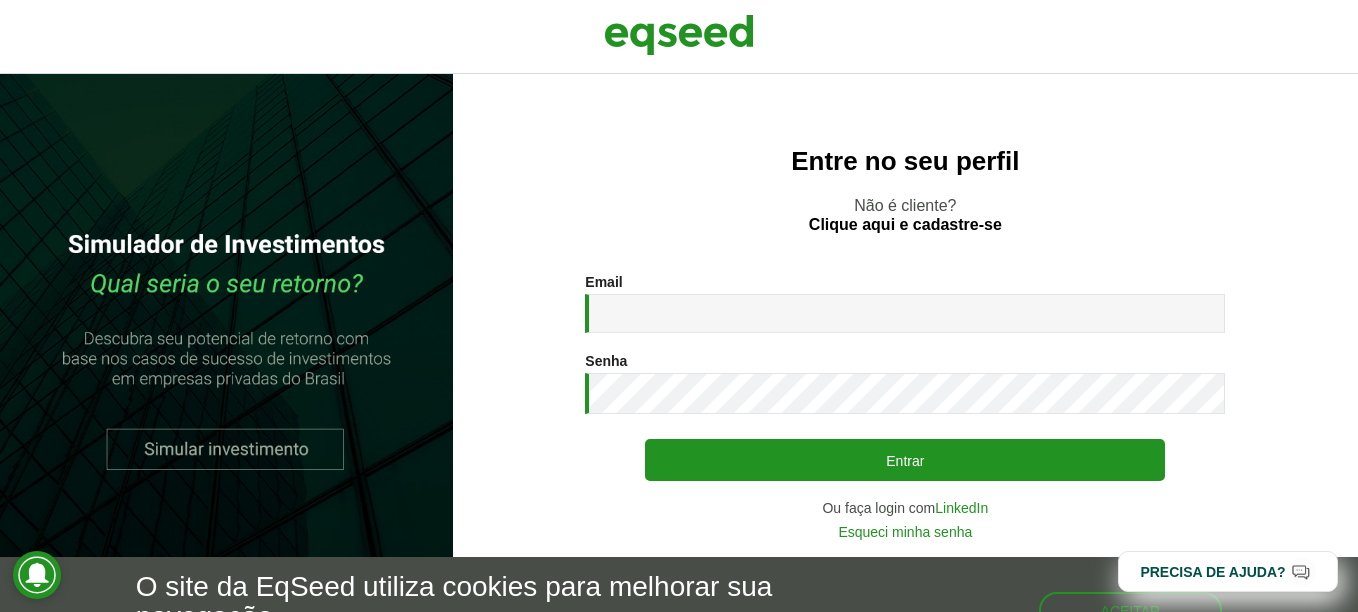 scroll, scrollTop: 0, scrollLeft: 0, axis: both 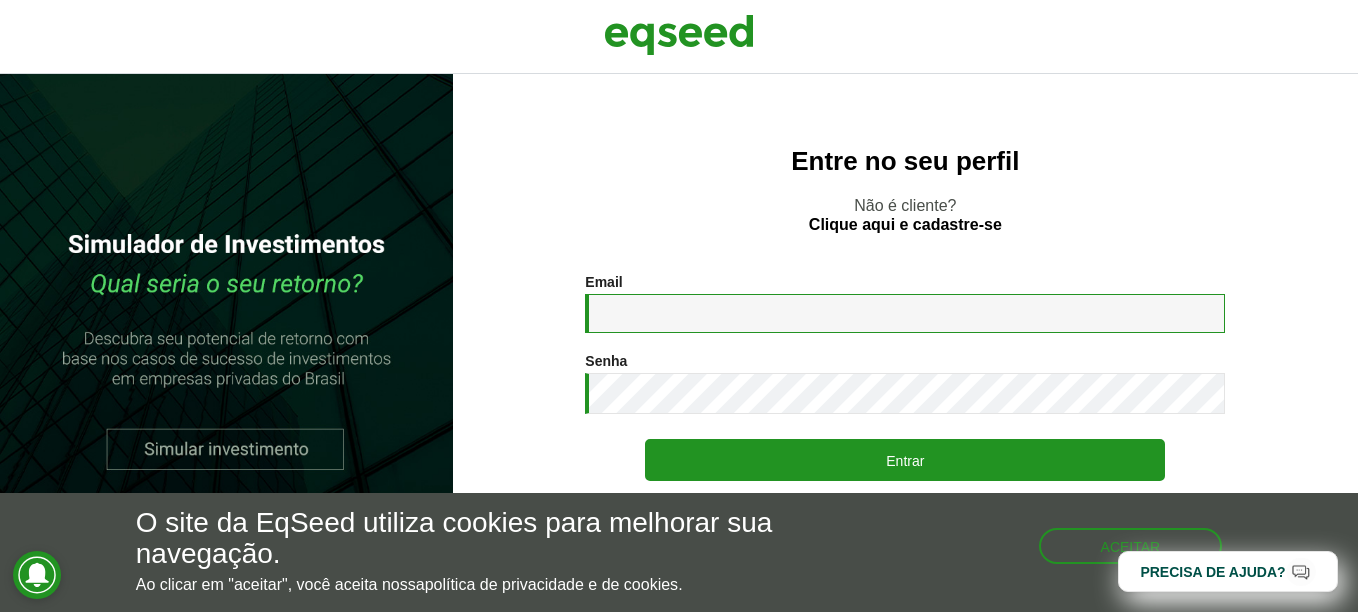 click on "Email  *" at bounding box center (905, 313) 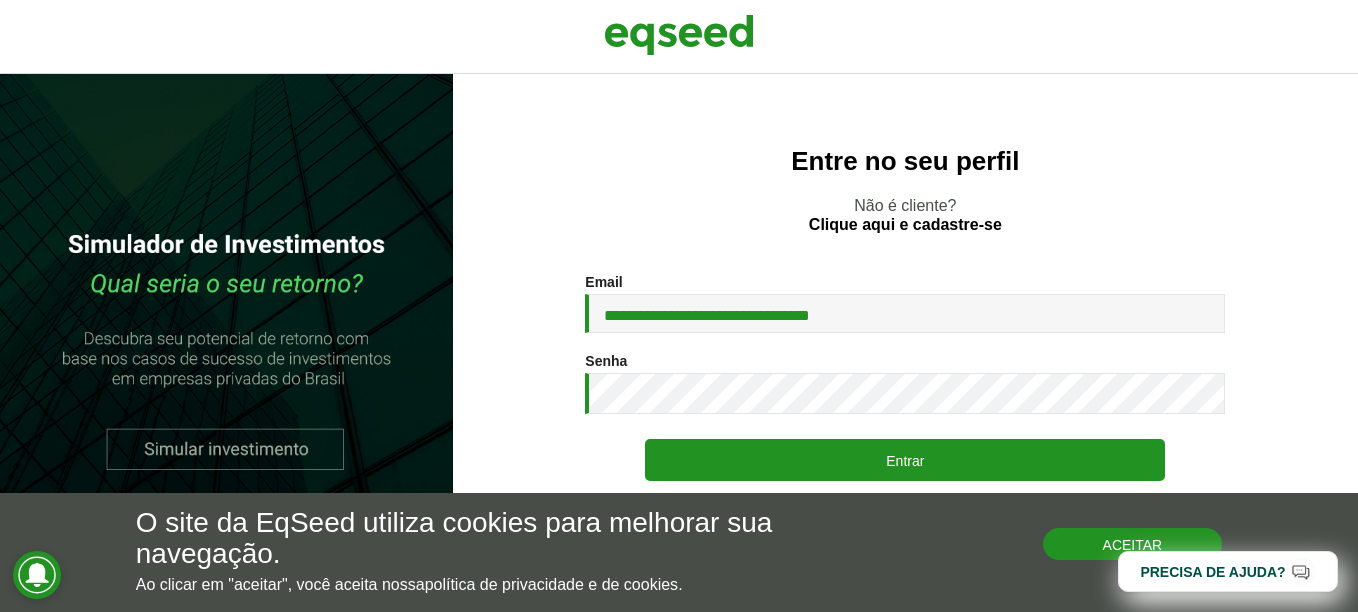 click on "Aceitar" at bounding box center [1133, 544] 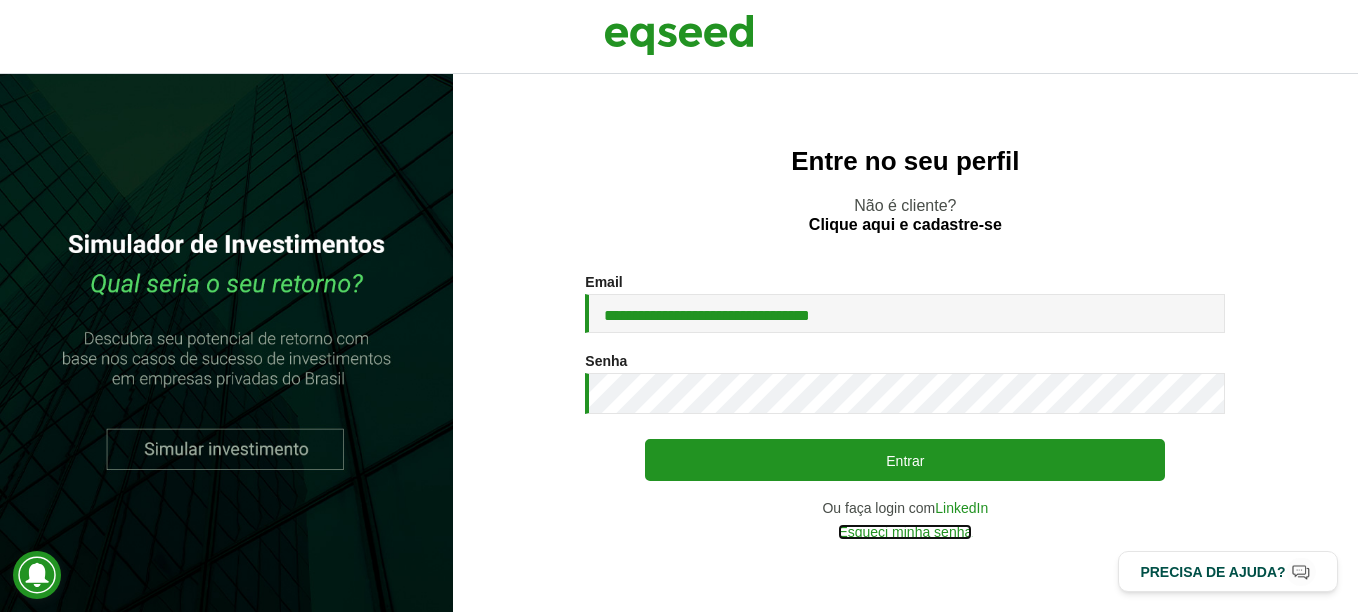 click on "Esqueci minha senha" at bounding box center (905, 532) 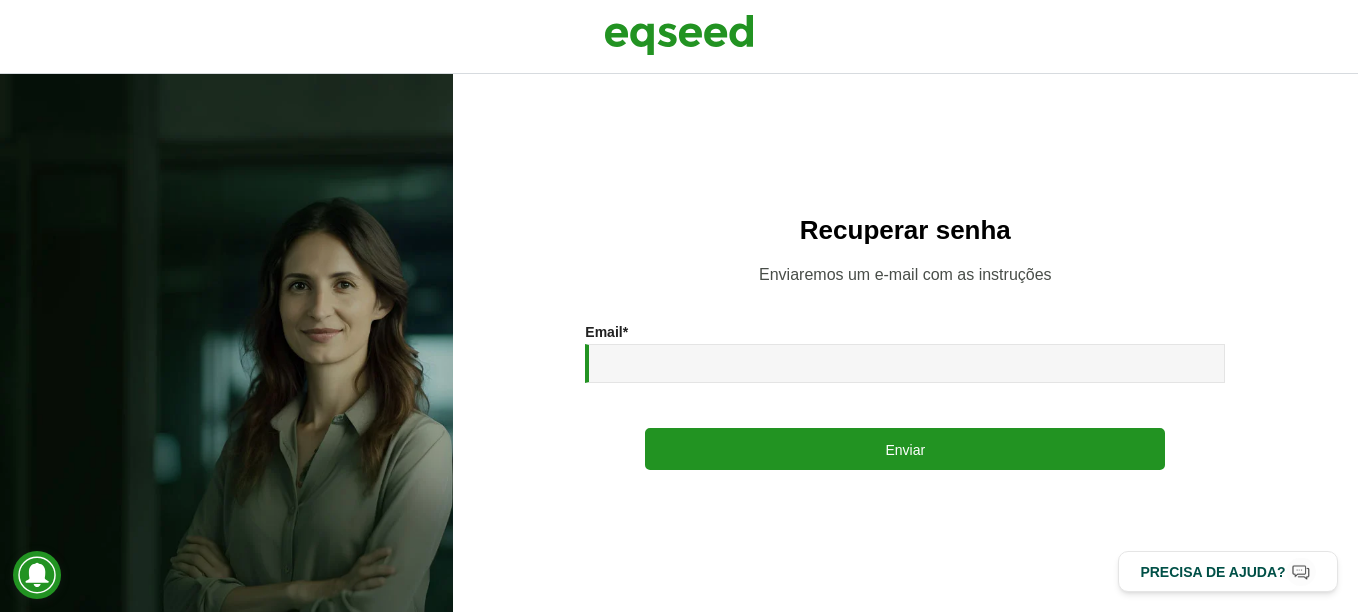 scroll, scrollTop: 0, scrollLeft: 0, axis: both 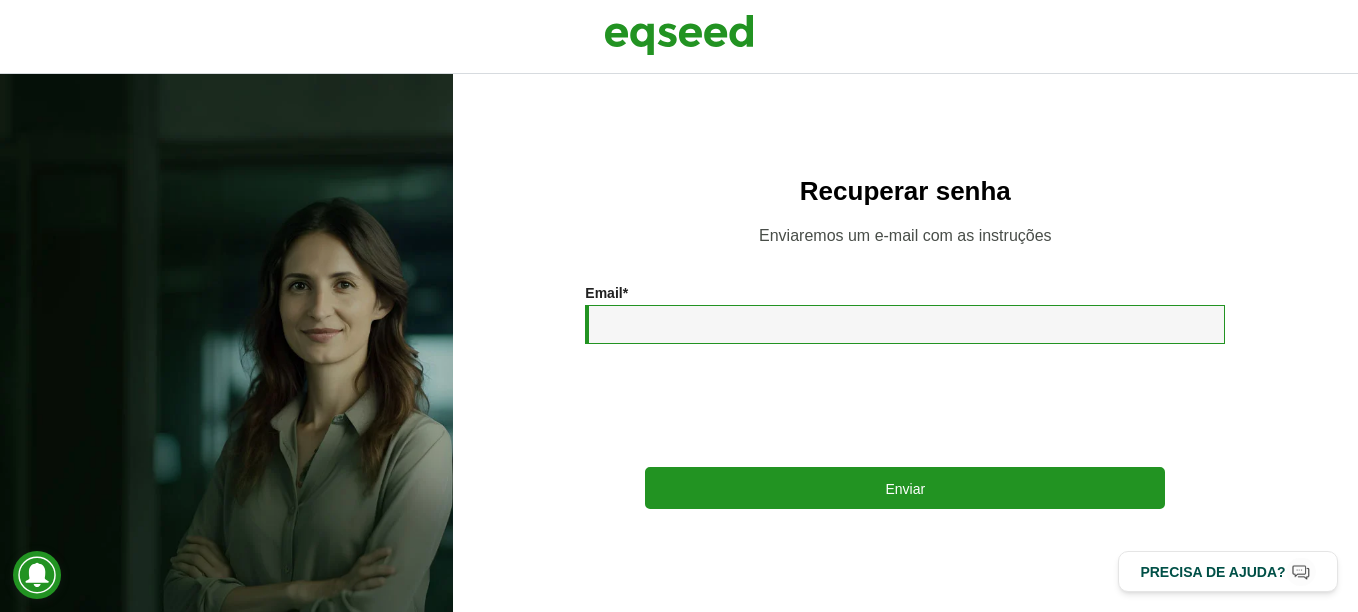 click on "Email  *" at bounding box center [905, 324] 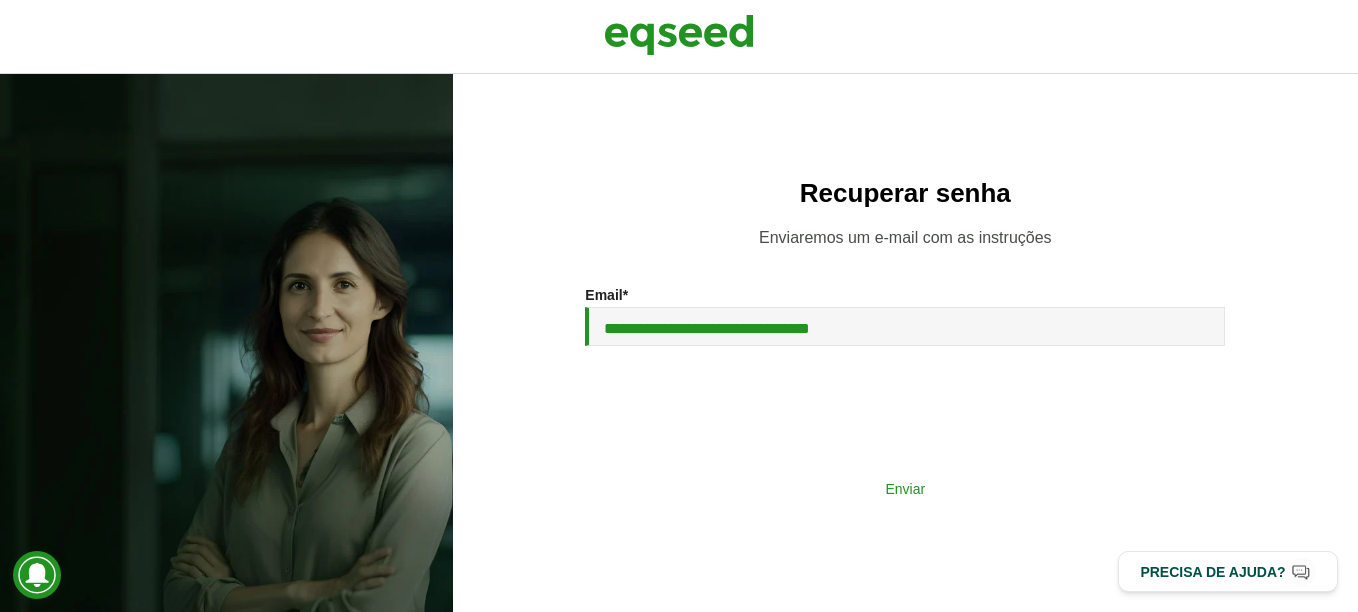 click on "Enviar" at bounding box center [905, 488] 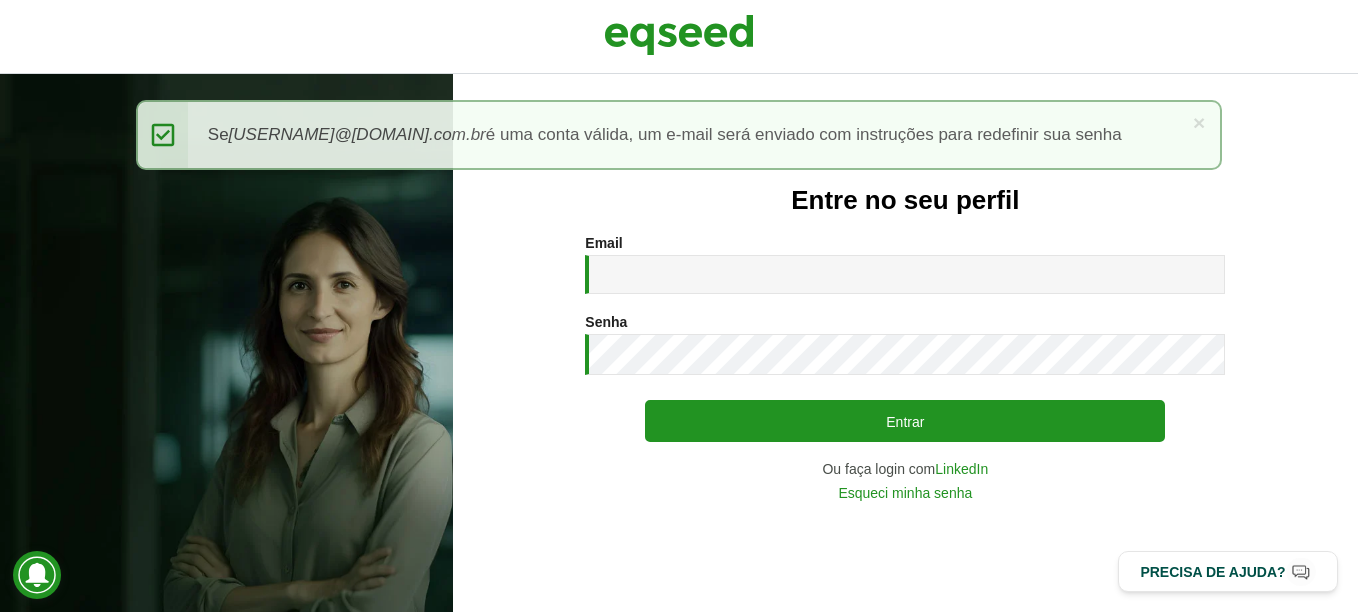 scroll, scrollTop: 0, scrollLeft: 0, axis: both 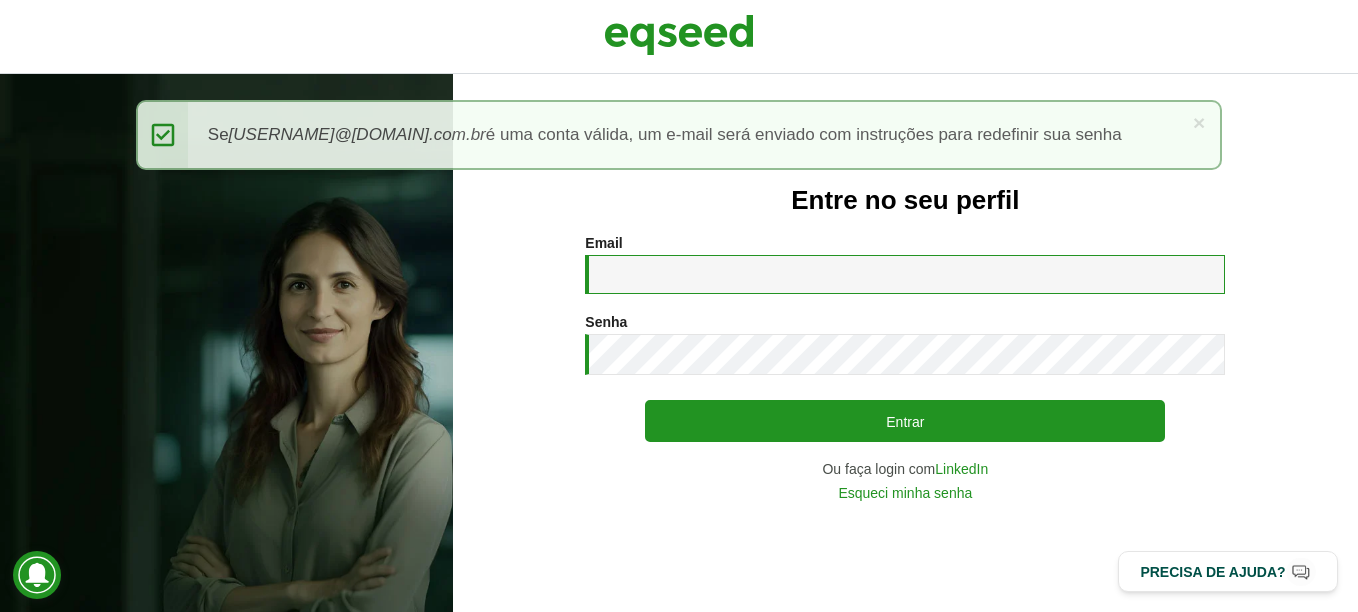 click on "Email  *" at bounding box center (905, 274) 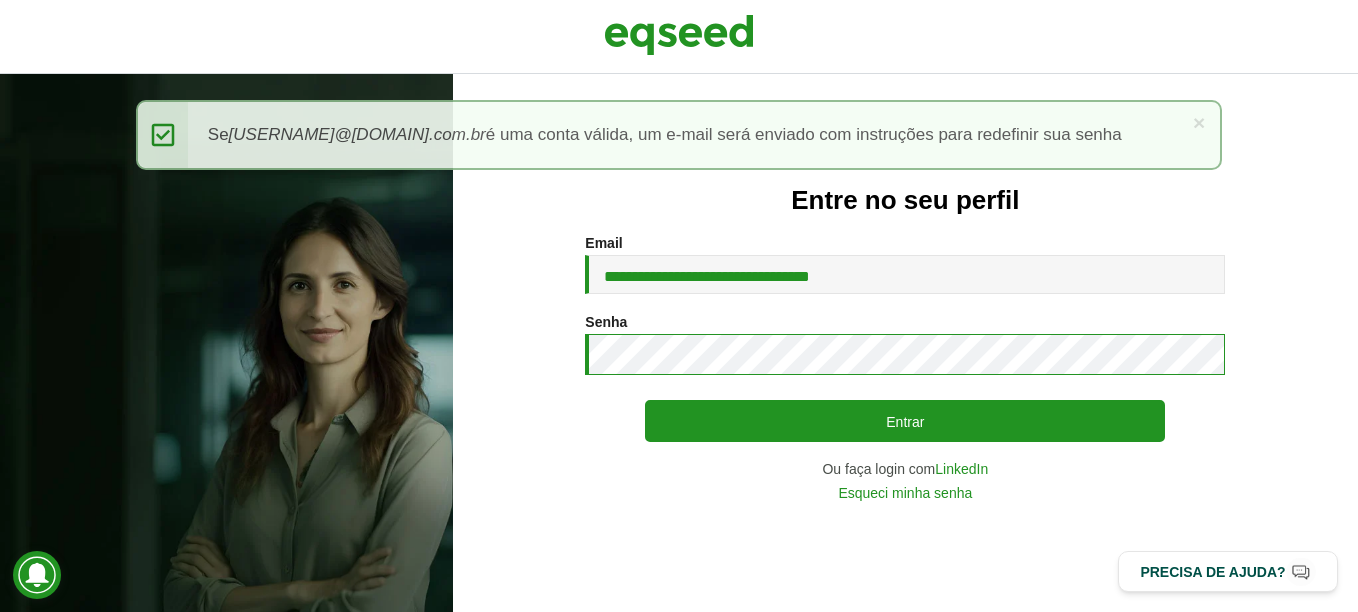 click on "Entrar" at bounding box center [905, 421] 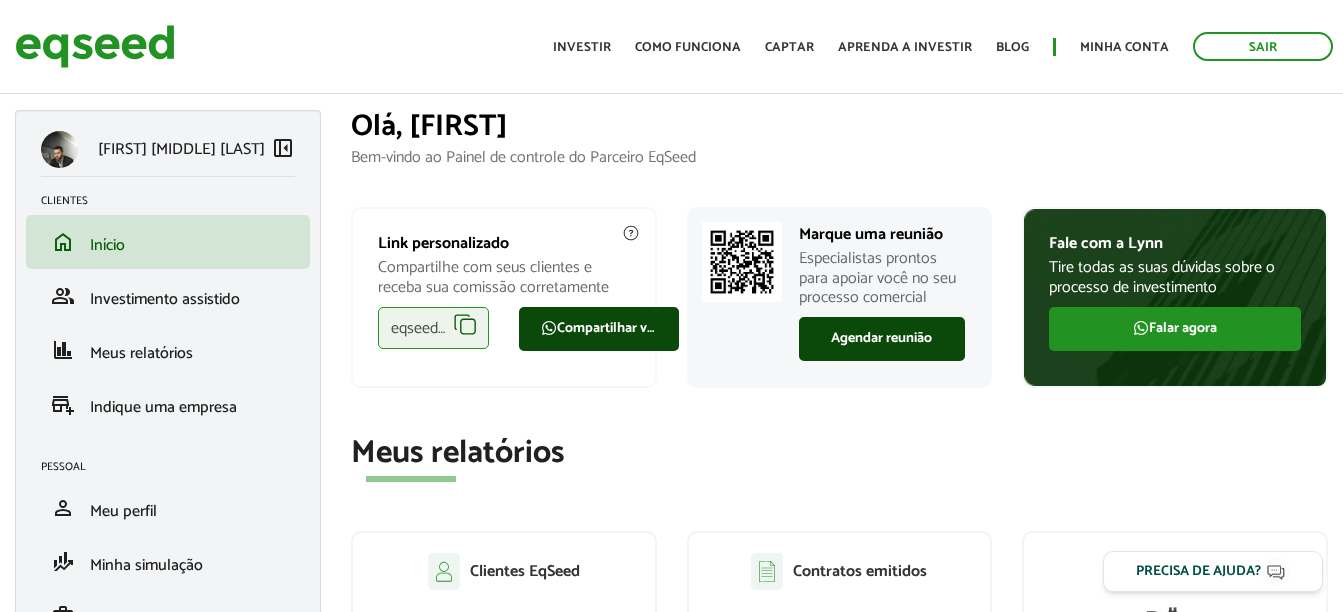 scroll, scrollTop: 0, scrollLeft: 0, axis: both 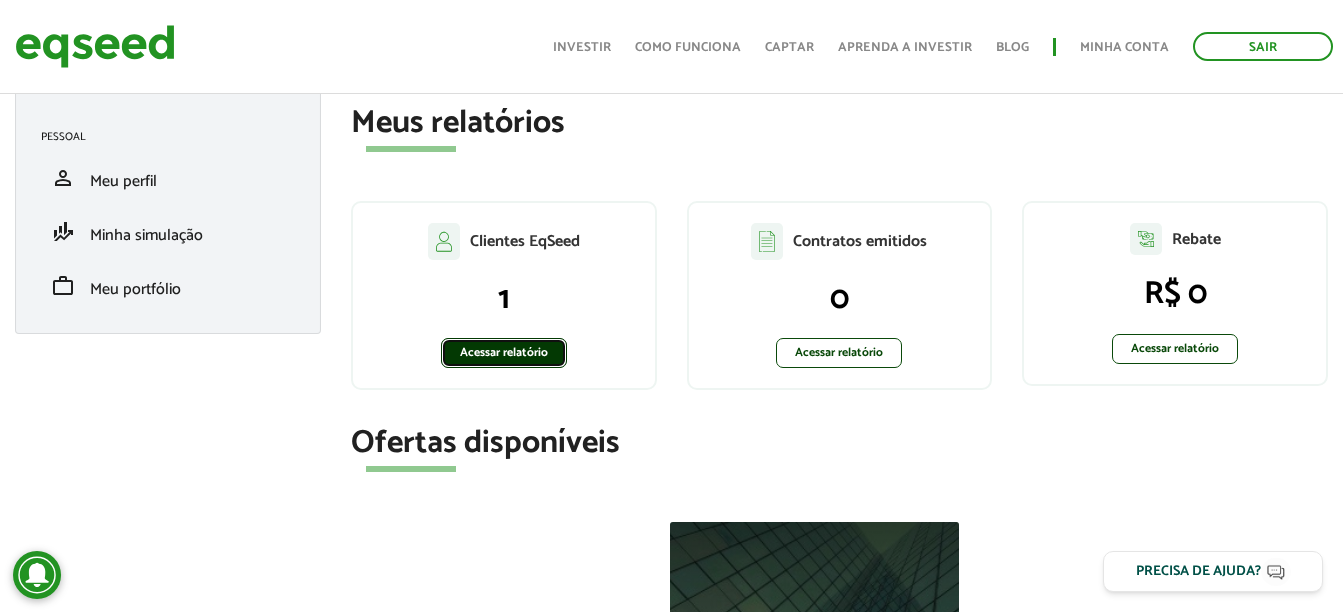 click on "Acessar relatório" at bounding box center [504, 353] 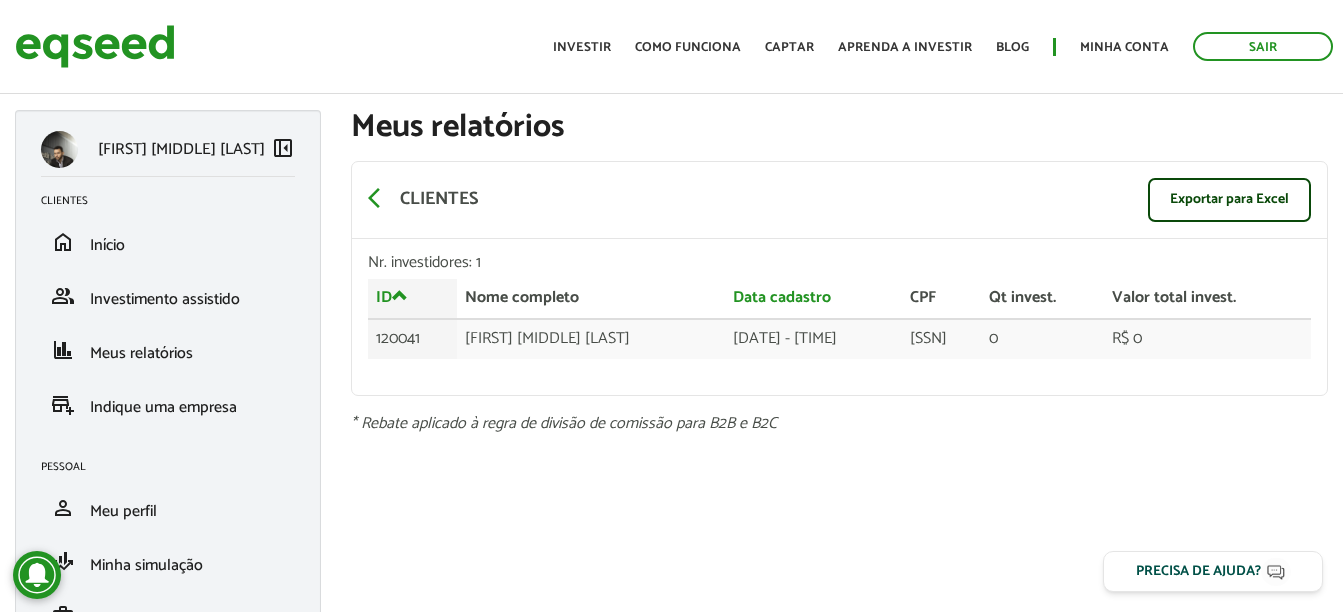 scroll, scrollTop: 0, scrollLeft: 0, axis: both 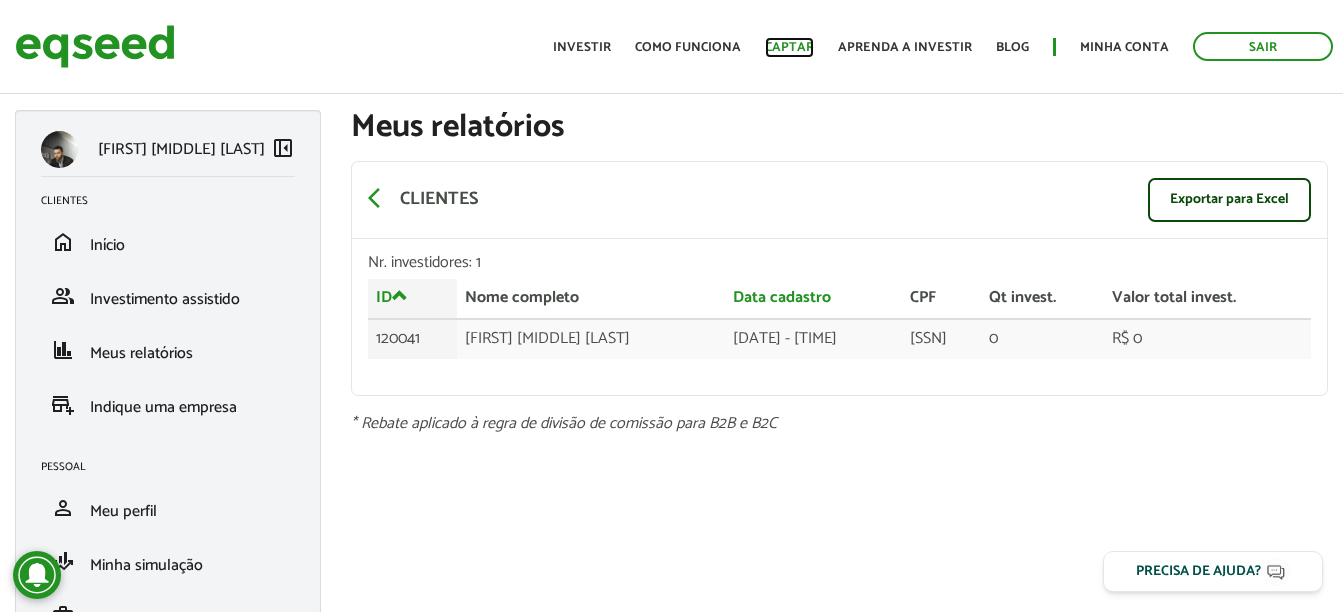 click on "Captar" at bounding box center (789, 47) 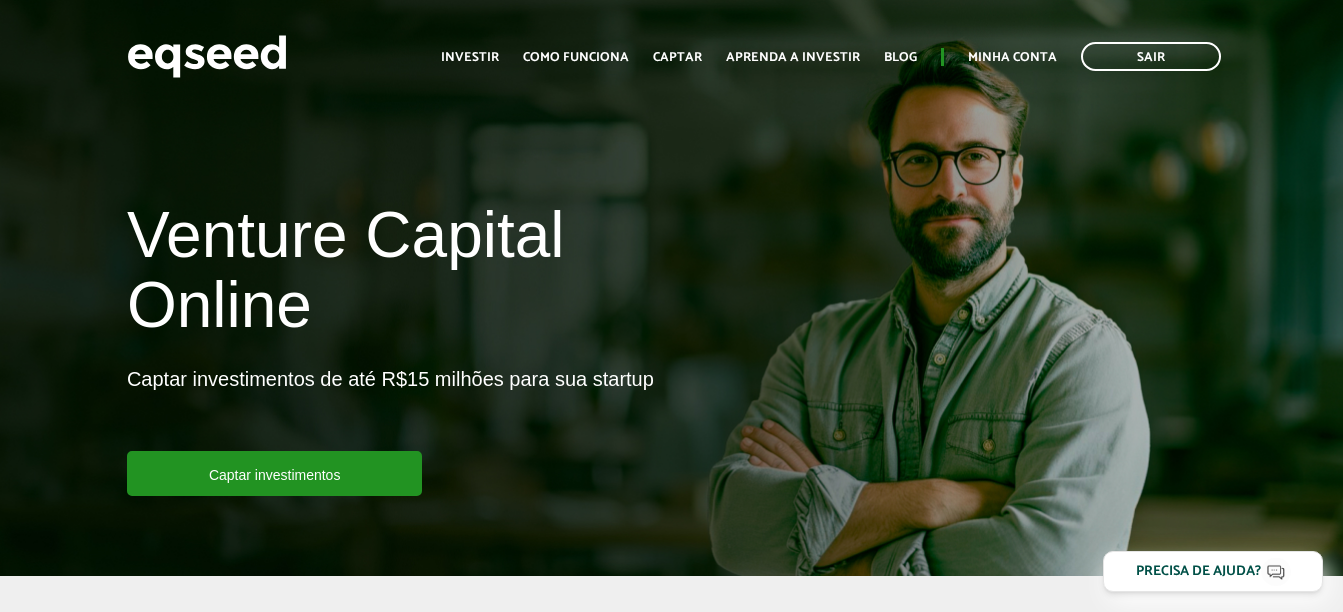 scroll, scrollTop: 0, scrollLeft: 0, axis: both 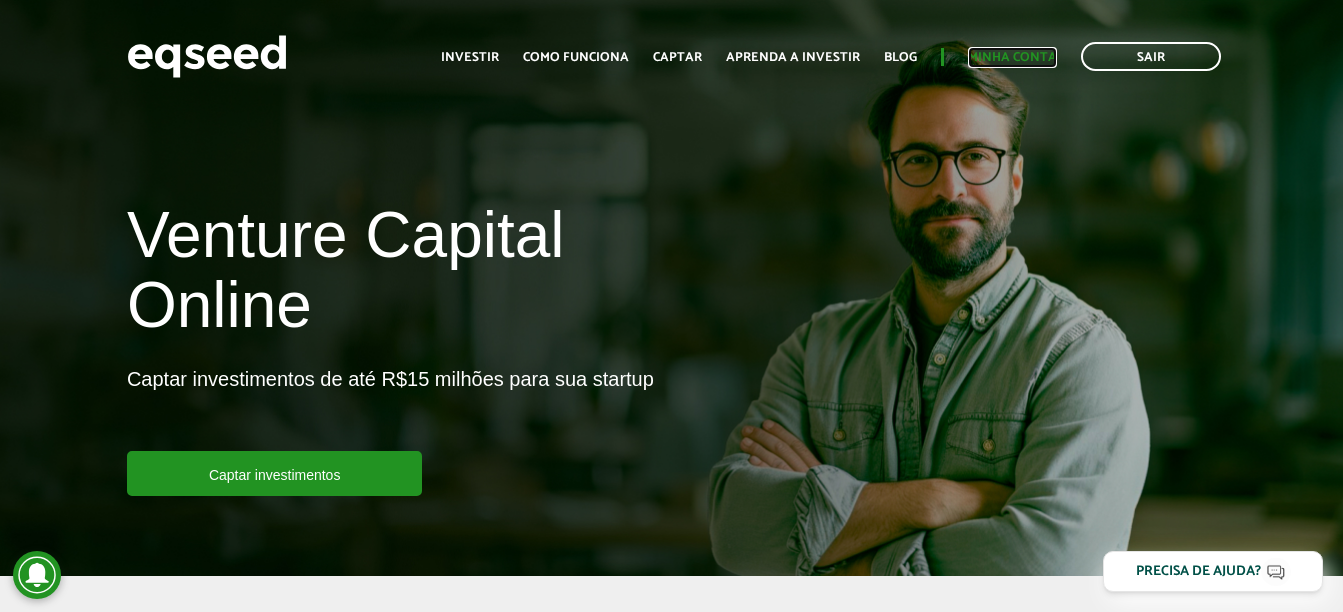click on "Minha conta" at bounding box center [1012, 57] 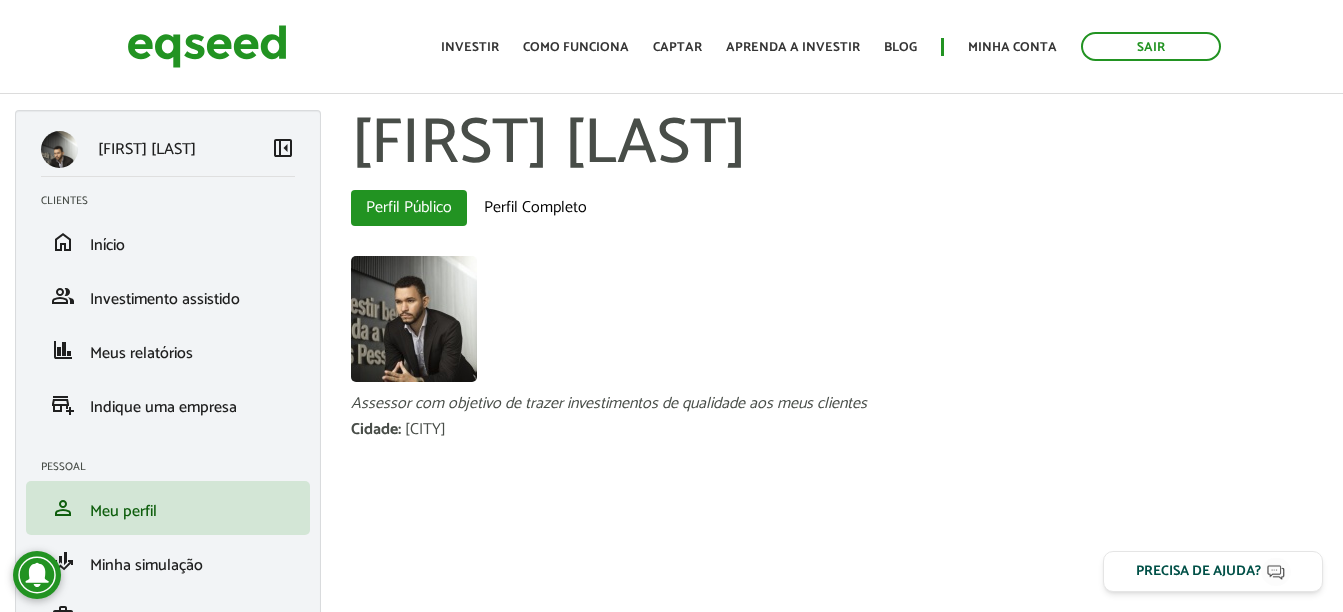 scroll, scrollTop: 0, scrollLeft: 0, axis: both 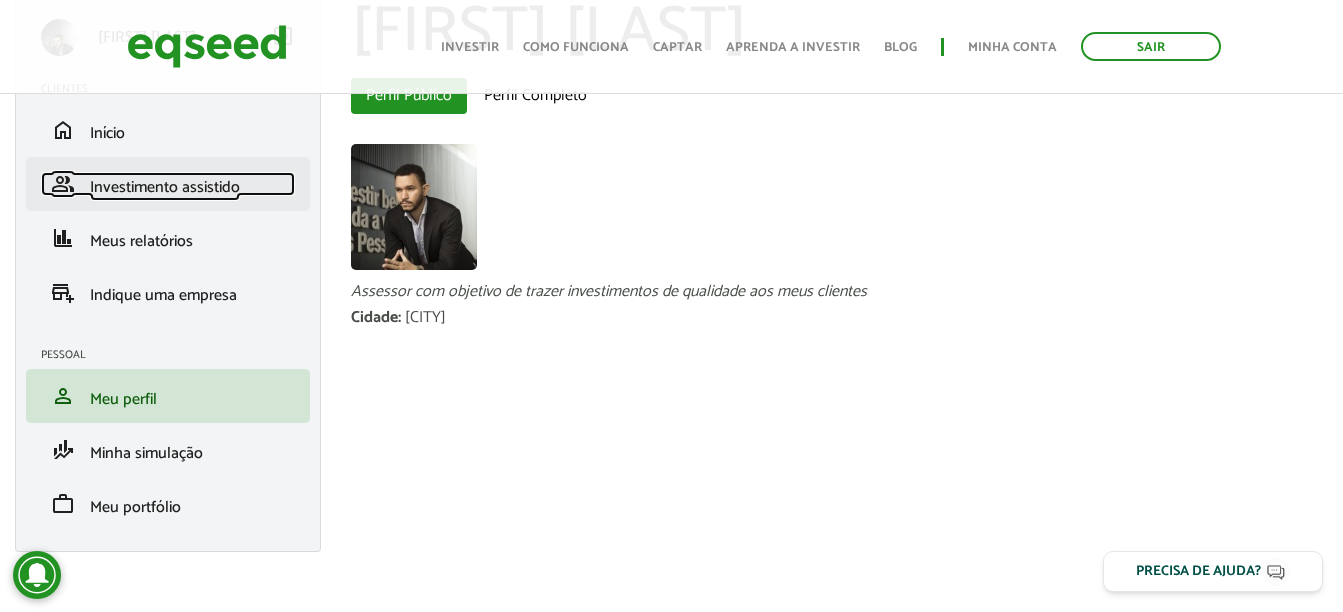 click on "Investimento assistido" at bounding box center [165, 187] 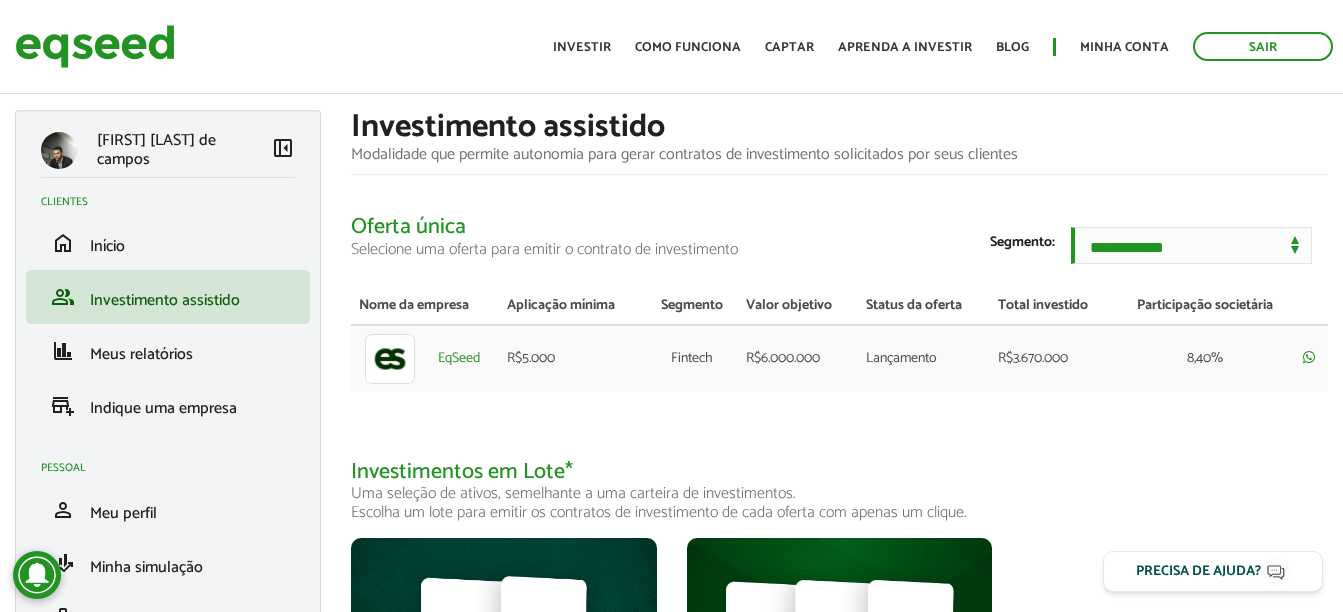 scroll, scrollTop: 0, scrollLeft: 0, axis: both 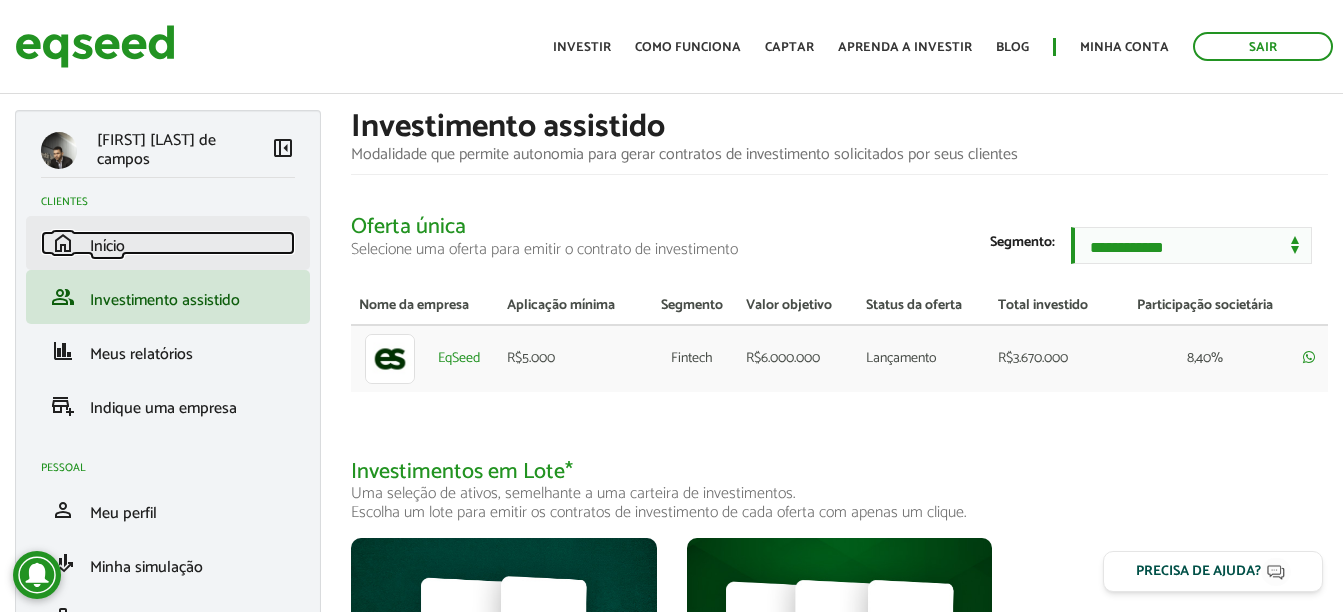 click on "home Início" at bounding box center (168, 243) 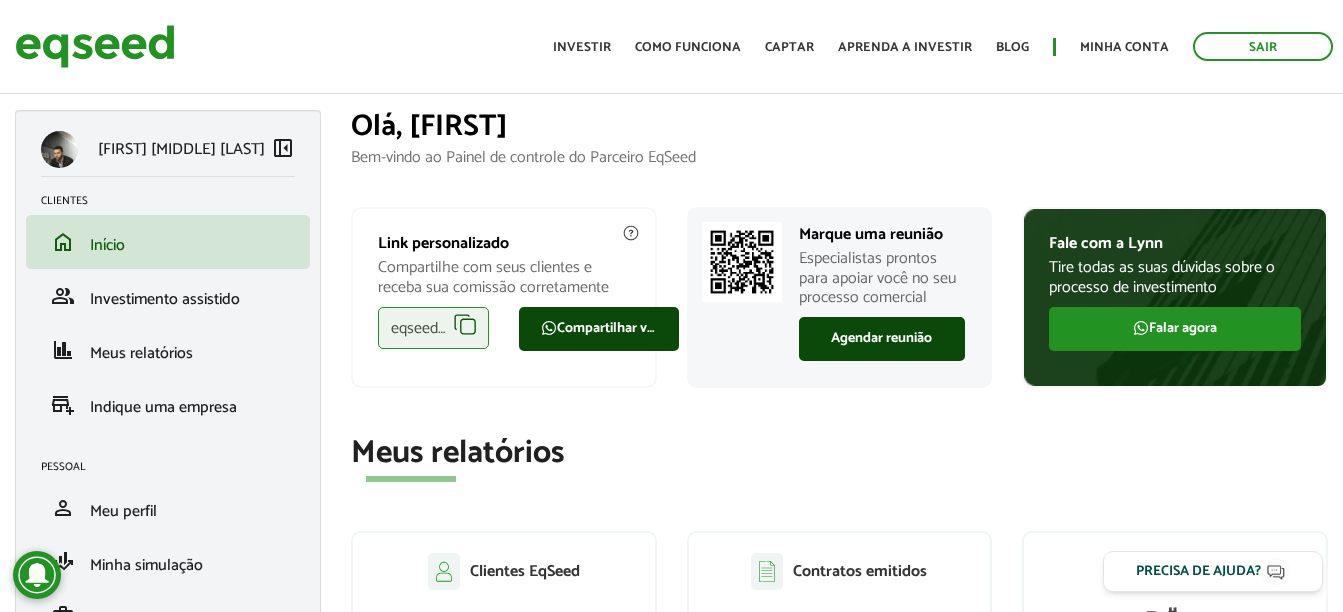 scroll, scrollTop: 0, scrollLeft: 0, axis: both 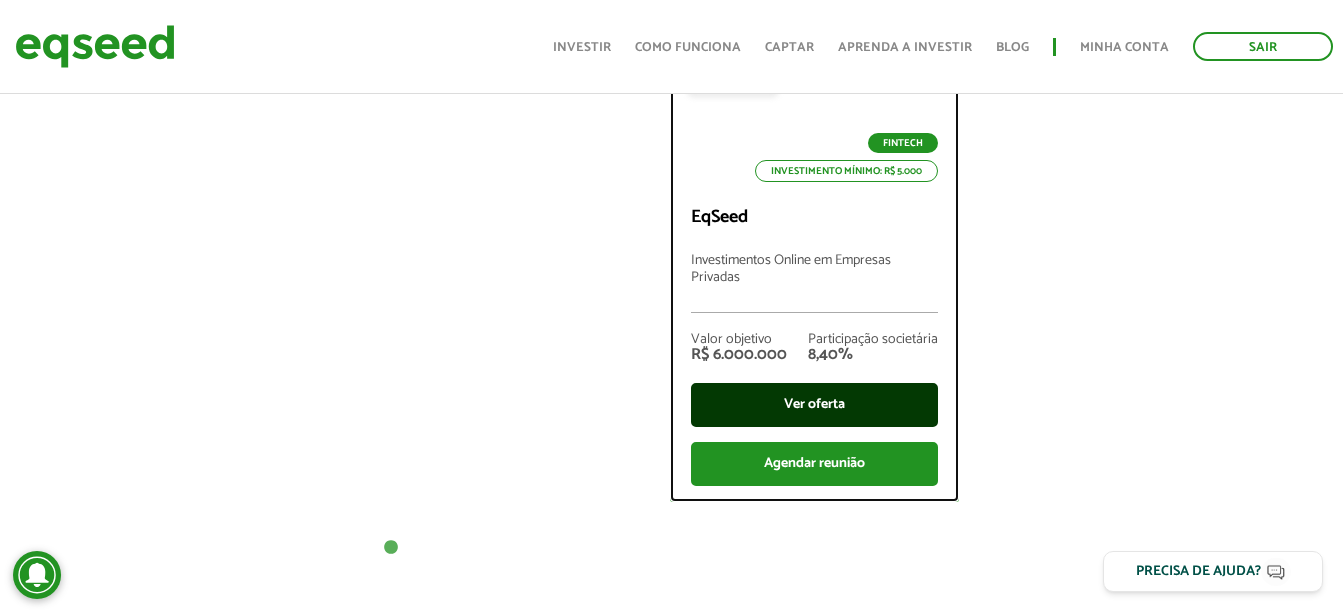 click on "Ver oferta" at bounding box center (814, 405) 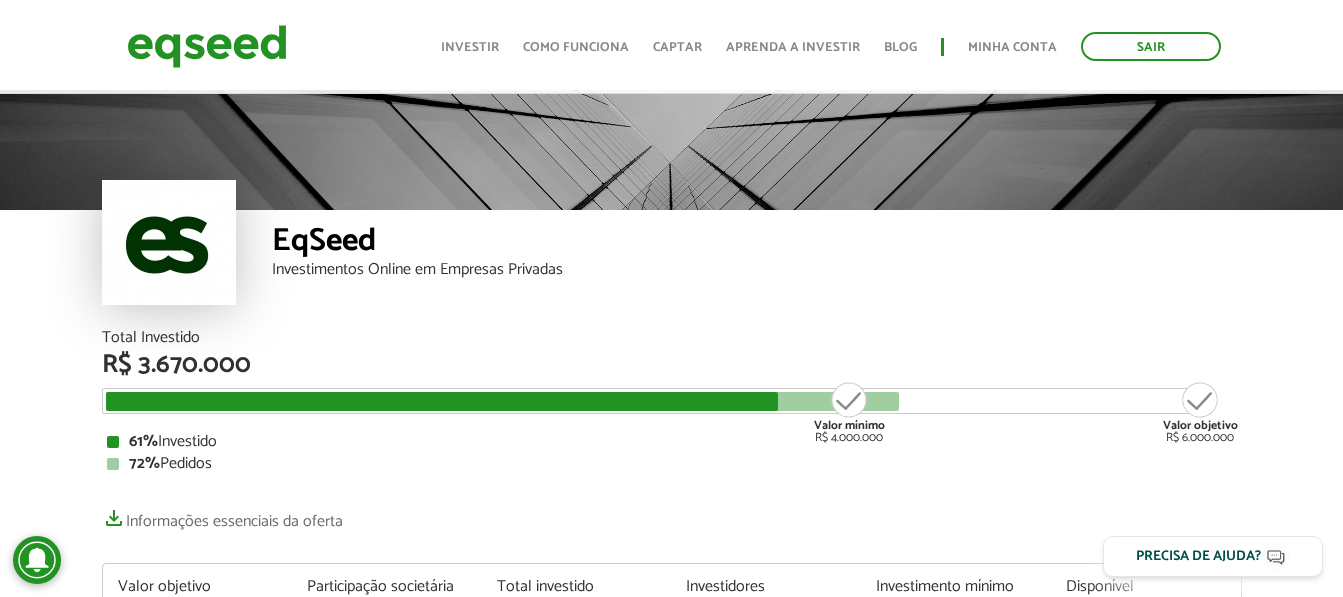 scroll, scrollTop: 105, scrollLeft: 0, axis: vertical 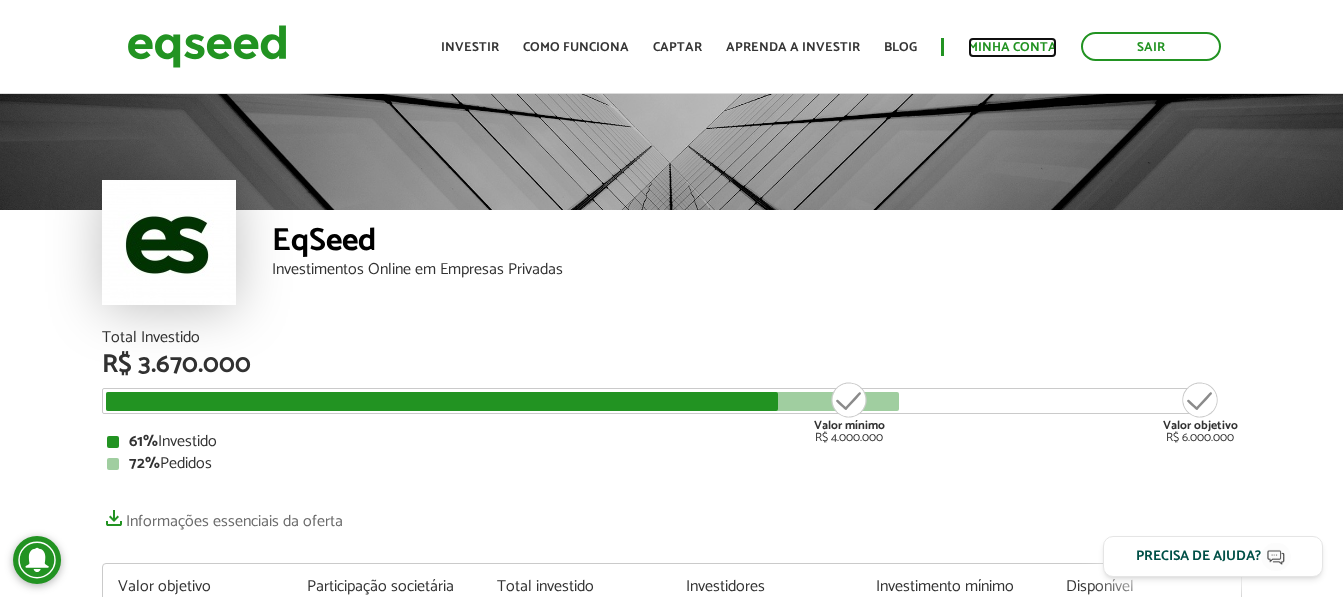 click on "Minha conta" at bounding box center [1012, 47] 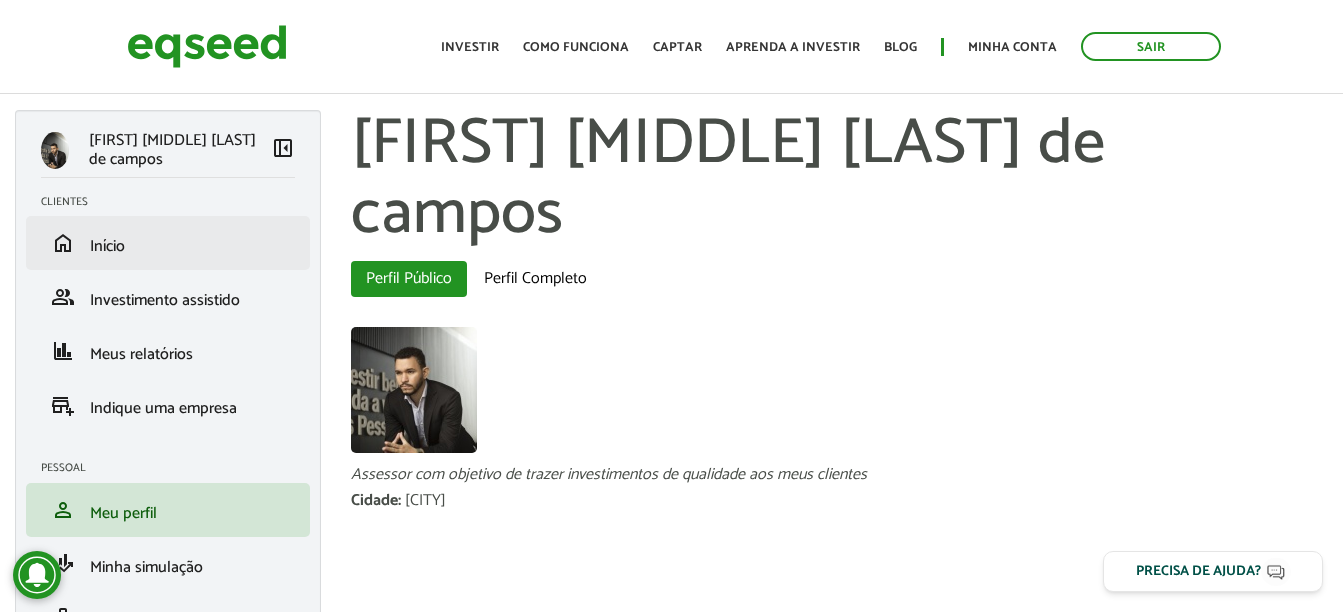 scroll, scrollTop: 0, scrollLeft: 0, axis: both 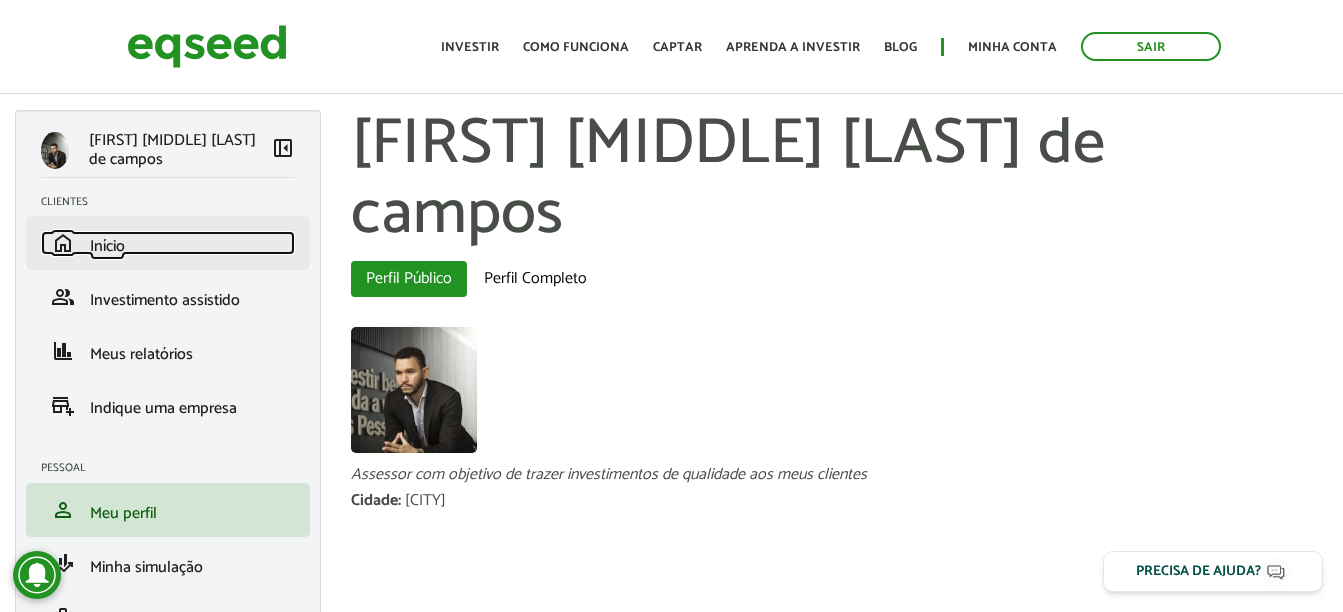 click on "home Início" at bounding box center (168, 243) 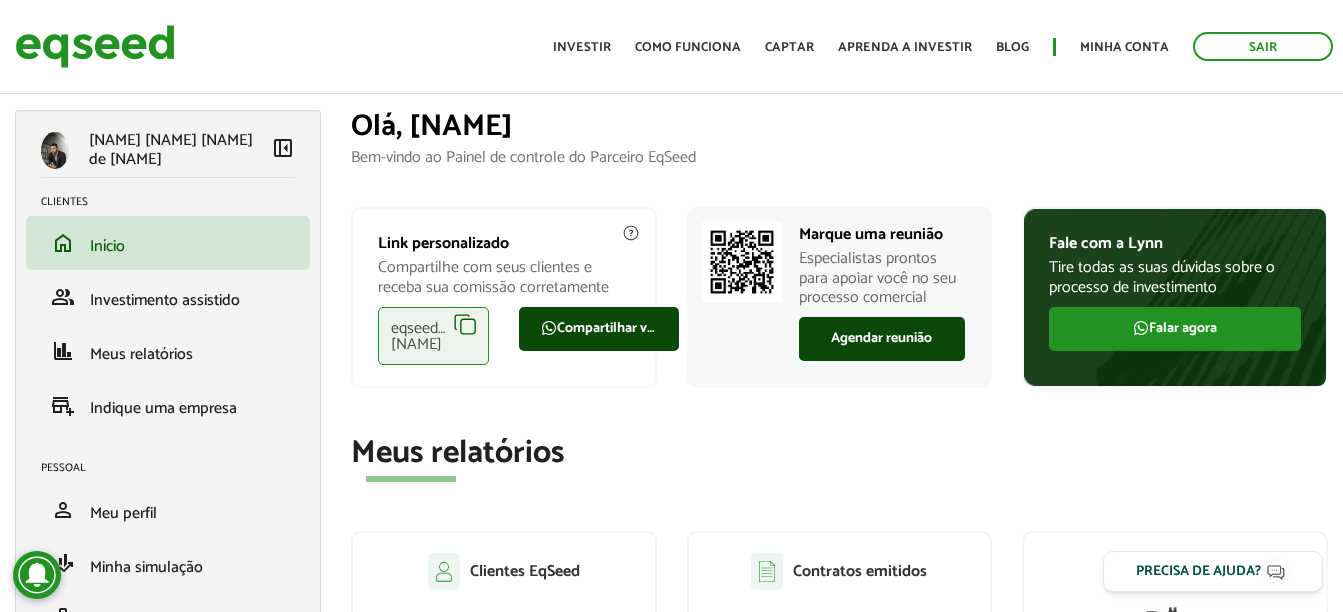scroll, scrollTop: 0, scrollLeft: 0, axis: both 